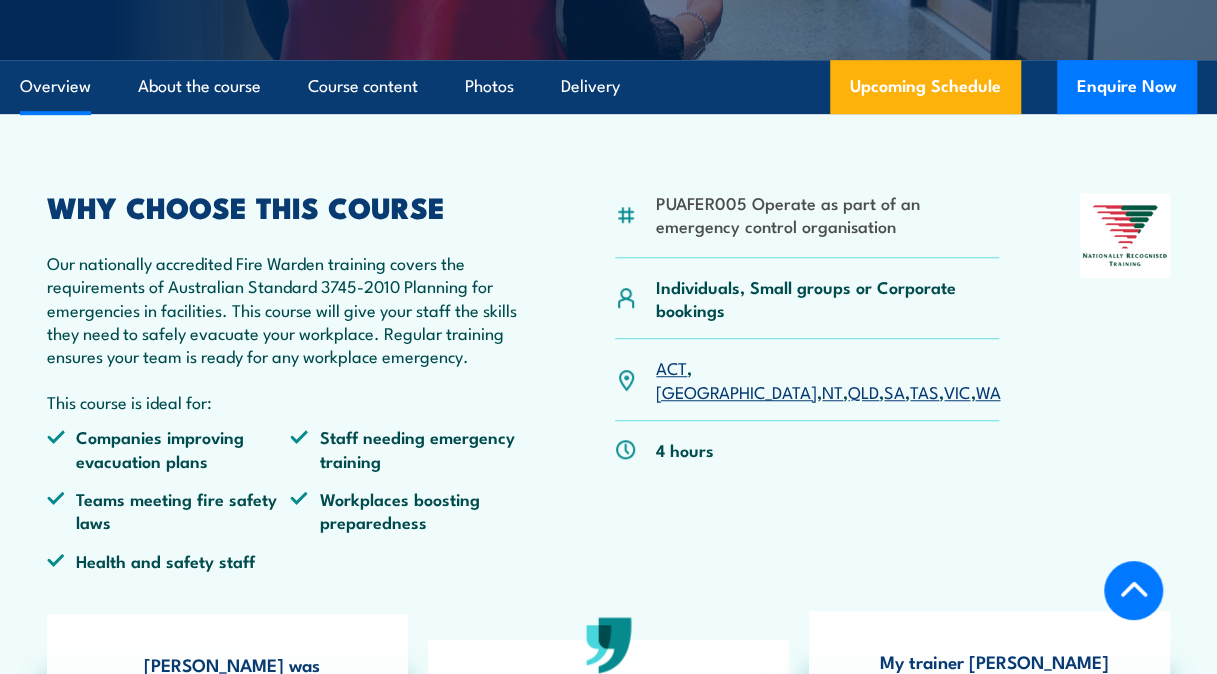 scroll, scrollTop: 500, scrollLeft: 0, axis: vertical 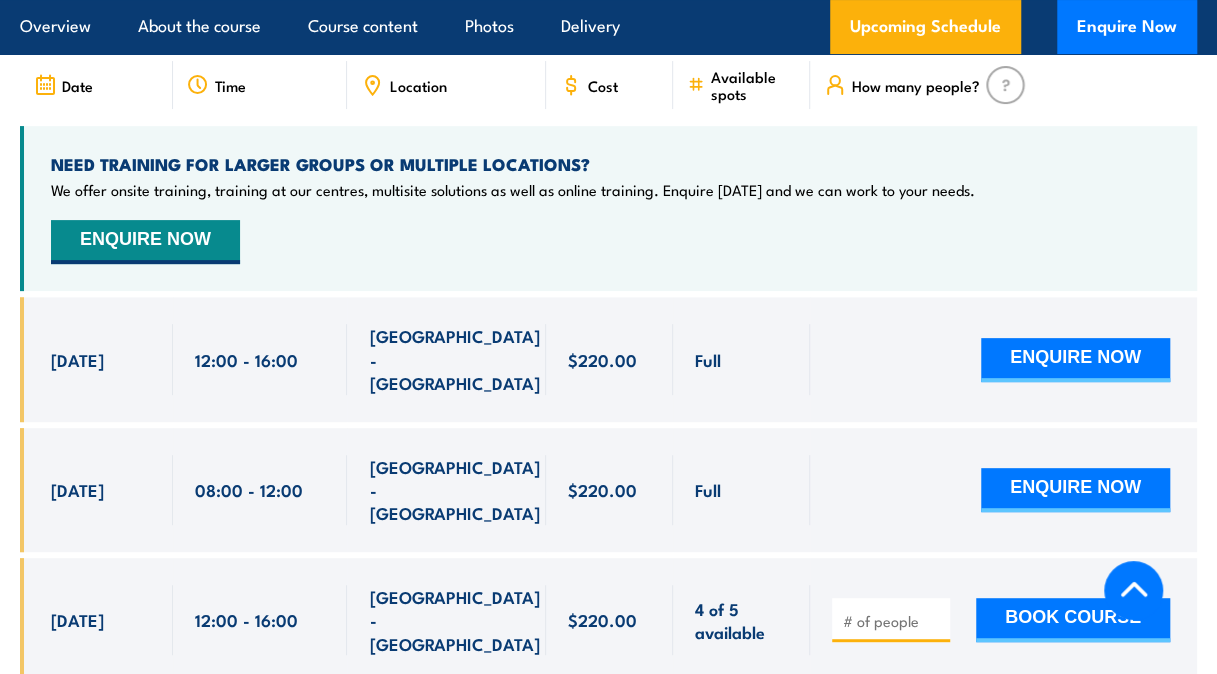 click on "NEED TRAINING FOR LARGER GROUPS OR MULTIPLE LOCATIONS?
We offer onsite training, training at our centres, multisite solutions as well as online training. Enquire [DATE] and we can work to your needs.
ENQUIRE NOW" at bounding box center [608, 208] 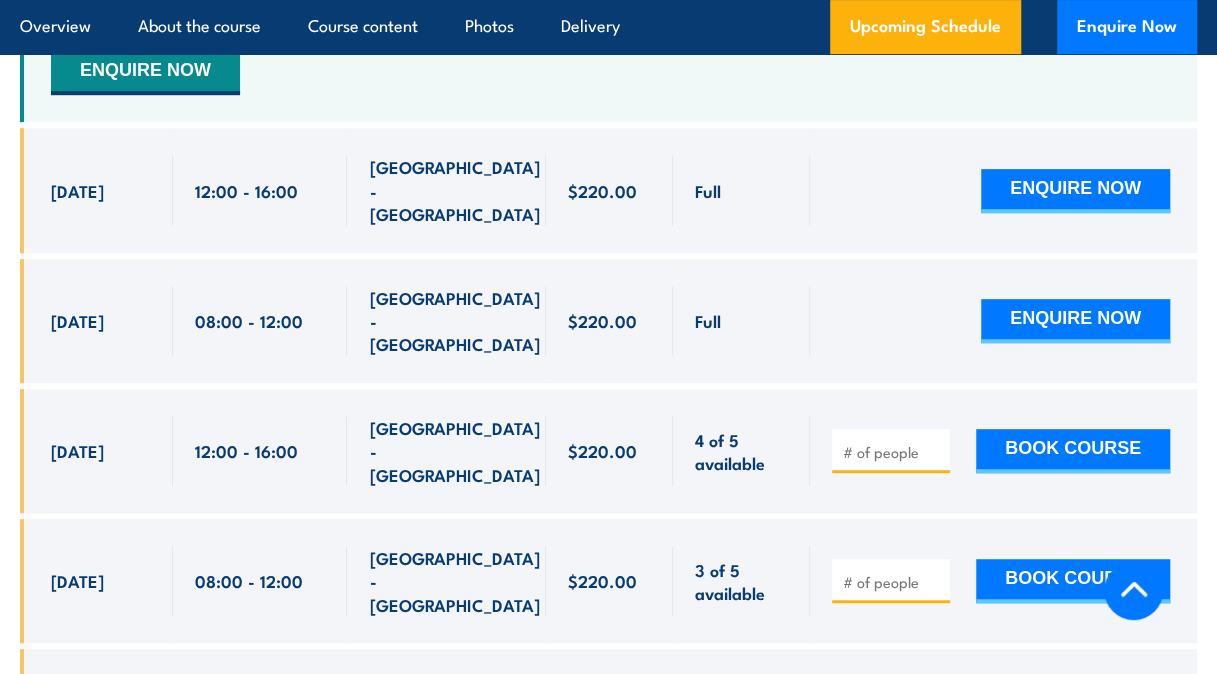 scroll, scrollTop: 4018, scrollLeft: 0, axis: vertical 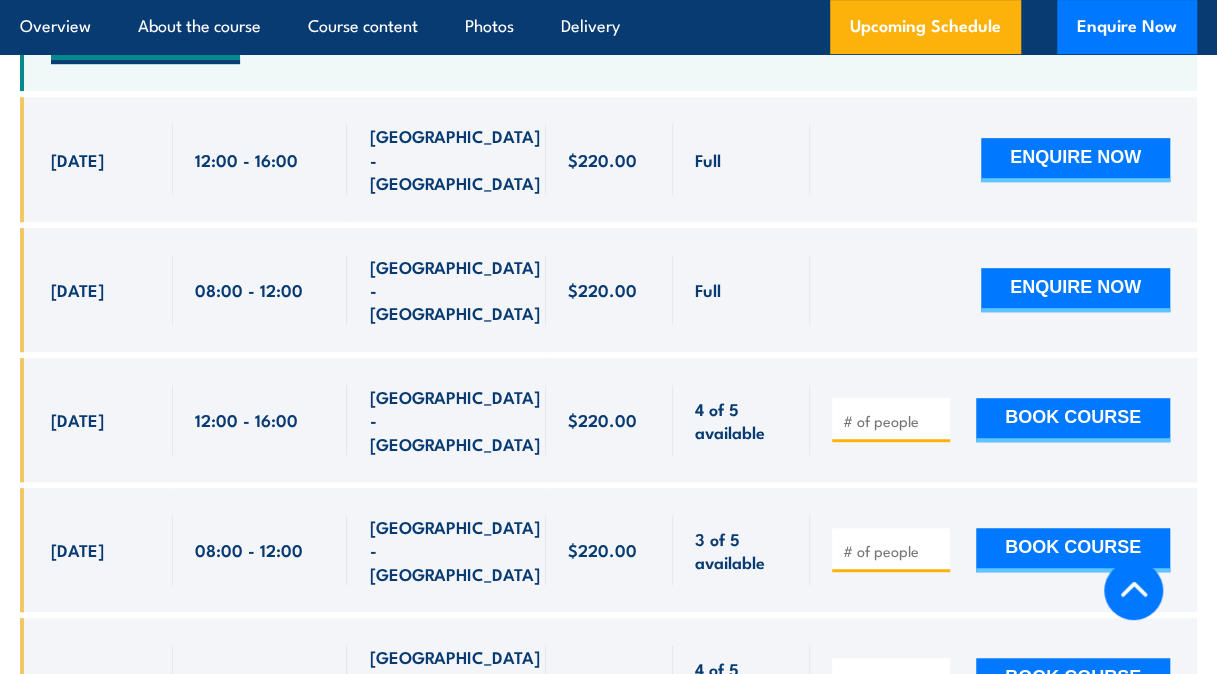 click on "12:00 - 16:00" at bounding box center [260, 420] 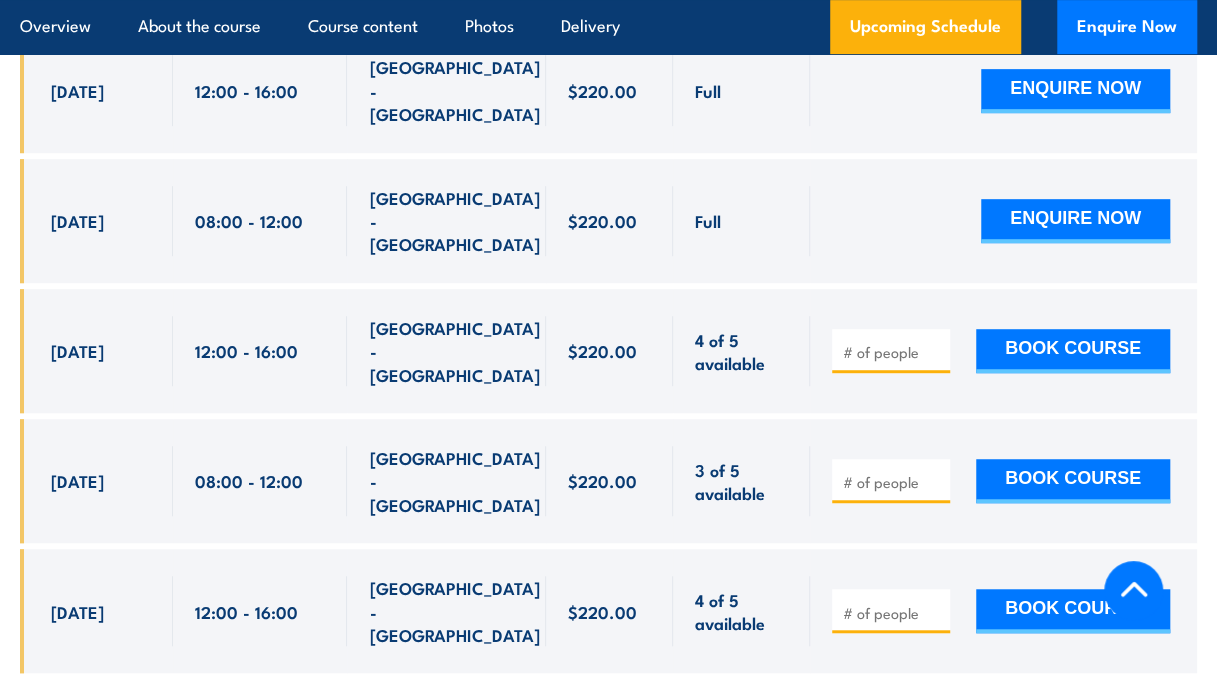 scroll, scrollTop: 4118, scrollLeft: 0, axis: vertical 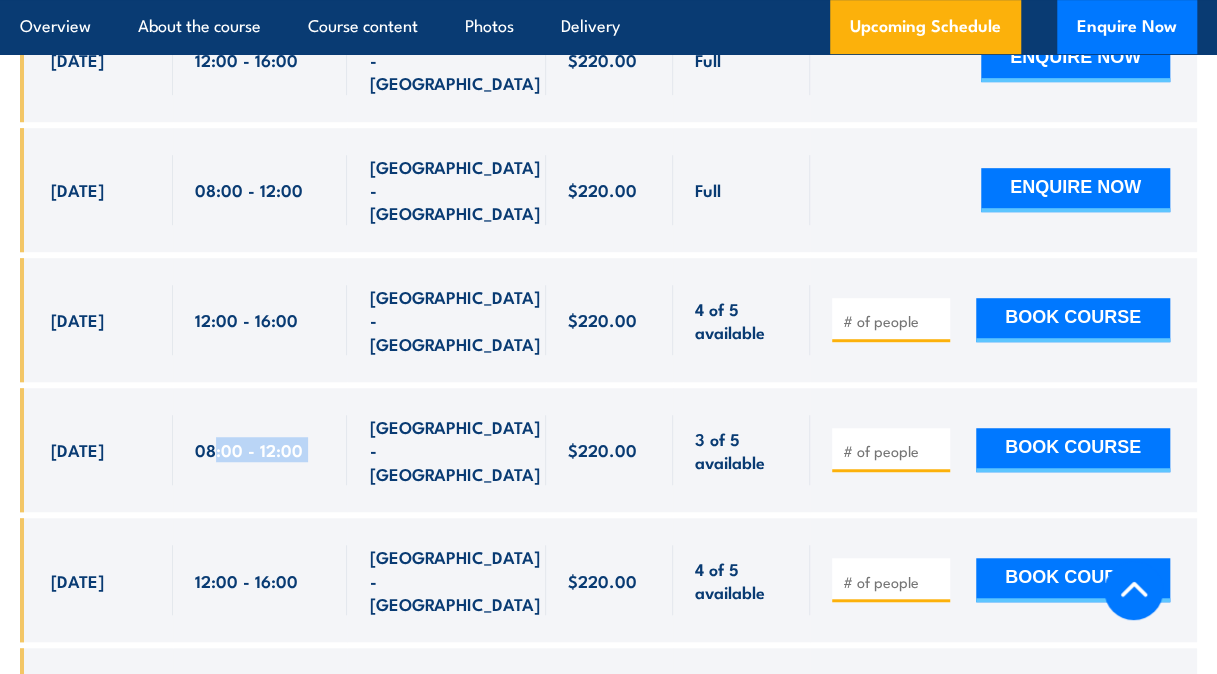 drag, startPoint x: 214, startPoint y: 333, endPoint x: 349, endPoint y: 346, distance: 135.62448 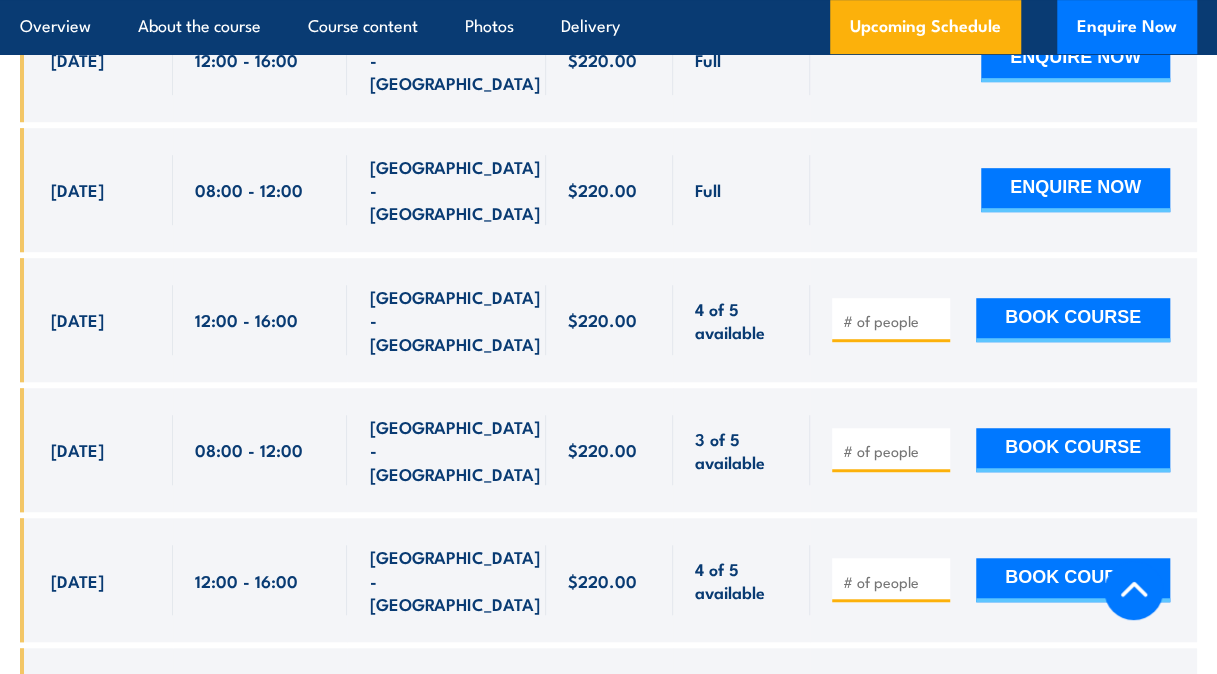 click on "[GEOGRAPHIC_DATA] - [GEOGRAPHIC_DATA]" at bounding box center (446, 450) 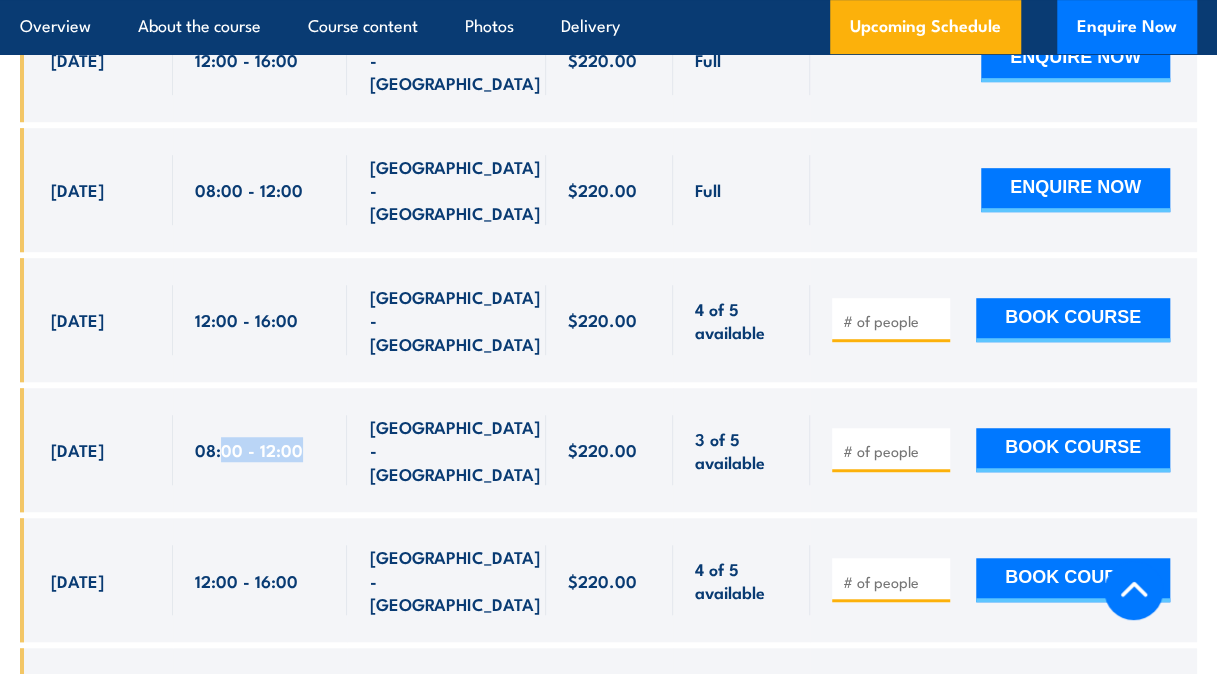 drag, startPoint x: 218, startPoint y: 332, endPoint x: 336, endPoint y: 342, distance: 118.42297 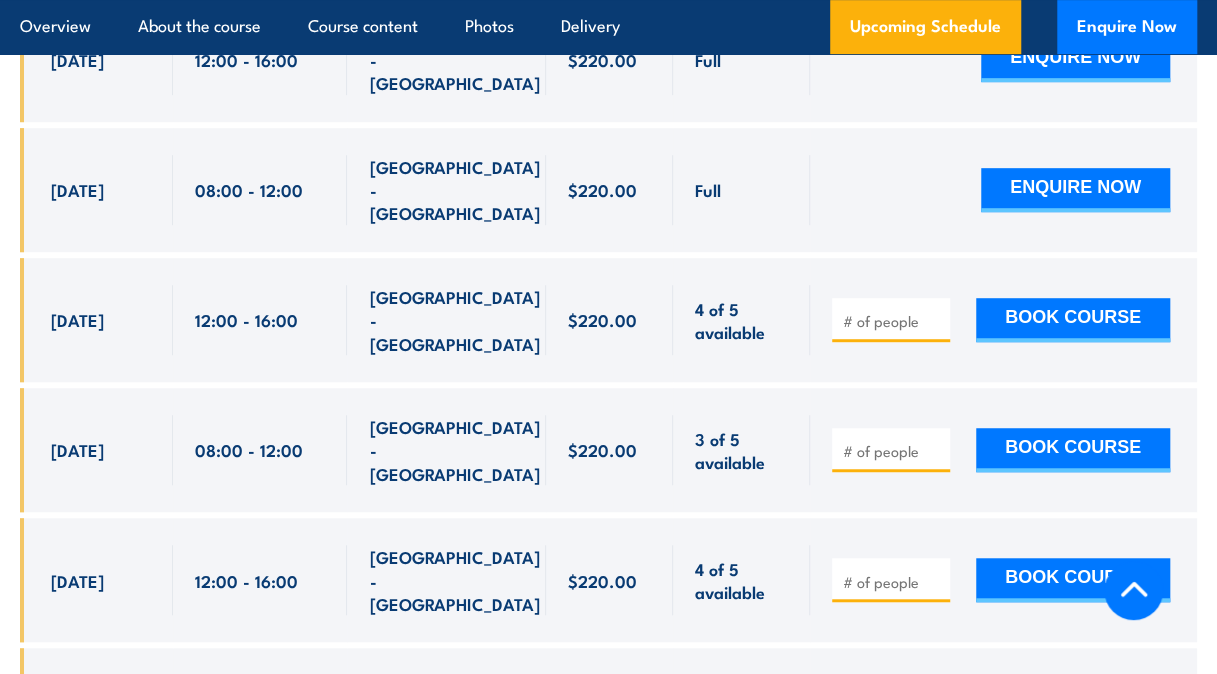 click on "[GEOGRAPHIC_DATA] - [GEOGRAPHIC_DATA]" at bounding box center (446, 450) 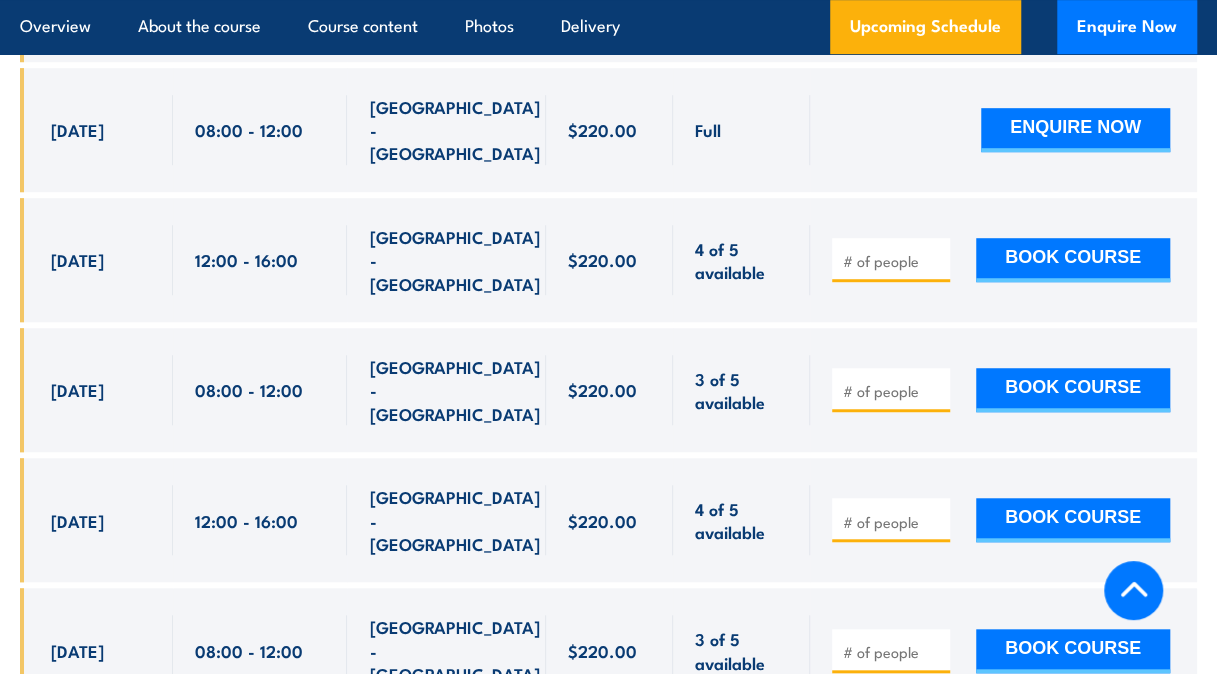 scroll, scrollTop: 4218, scrollLeft: 0, axis: vertical 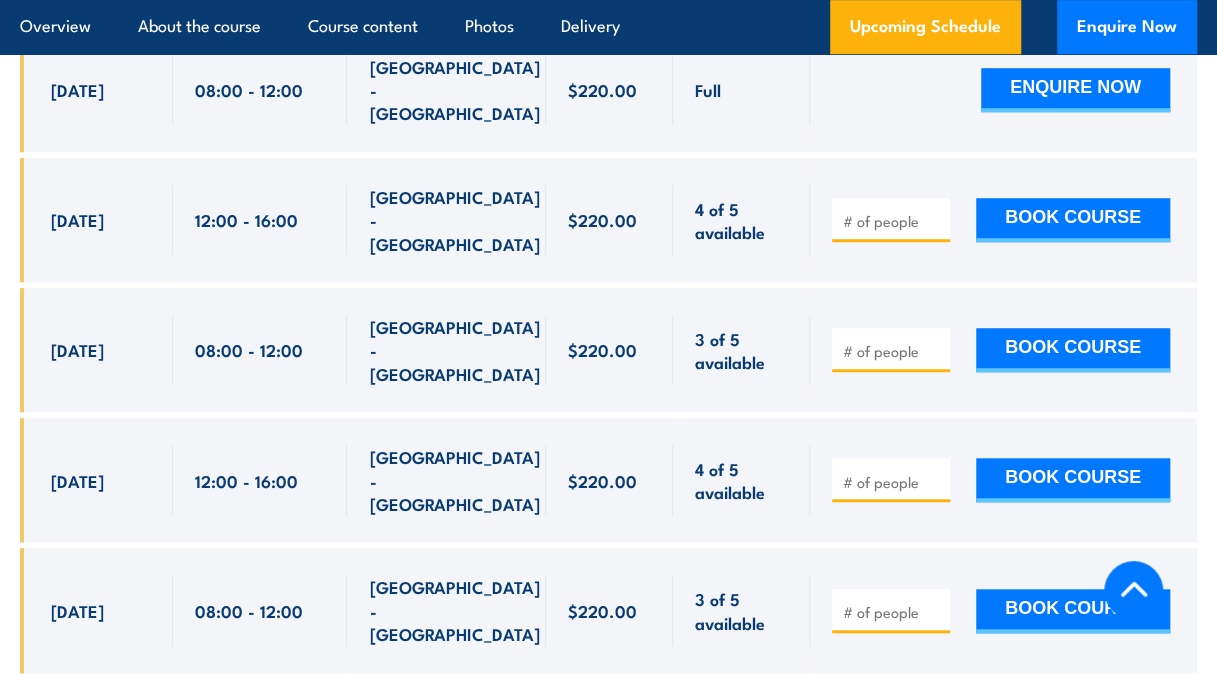 drag, startPoint x: 53, startPoint y: 329, endPoint x: 352, endPoint y: 341, distance: 299.2407 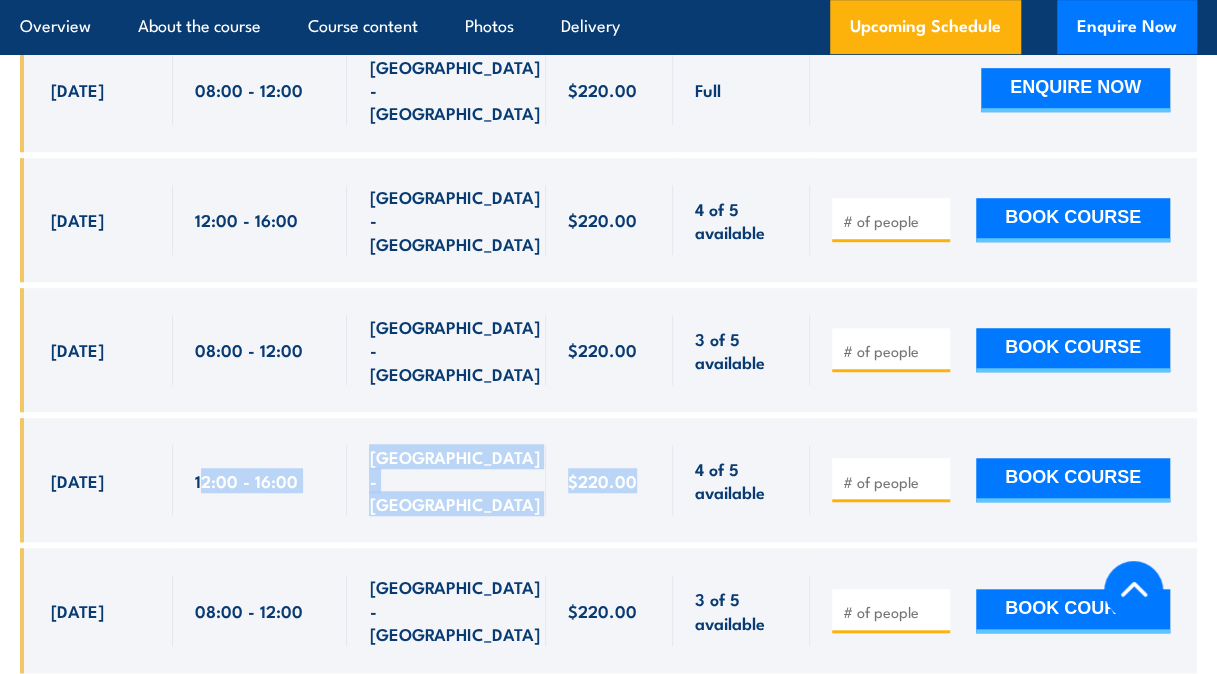 drag, startPoint x: 202, startPoint y: 336, endPoint x: 640, endPoint y: 333, distance: 438.01028 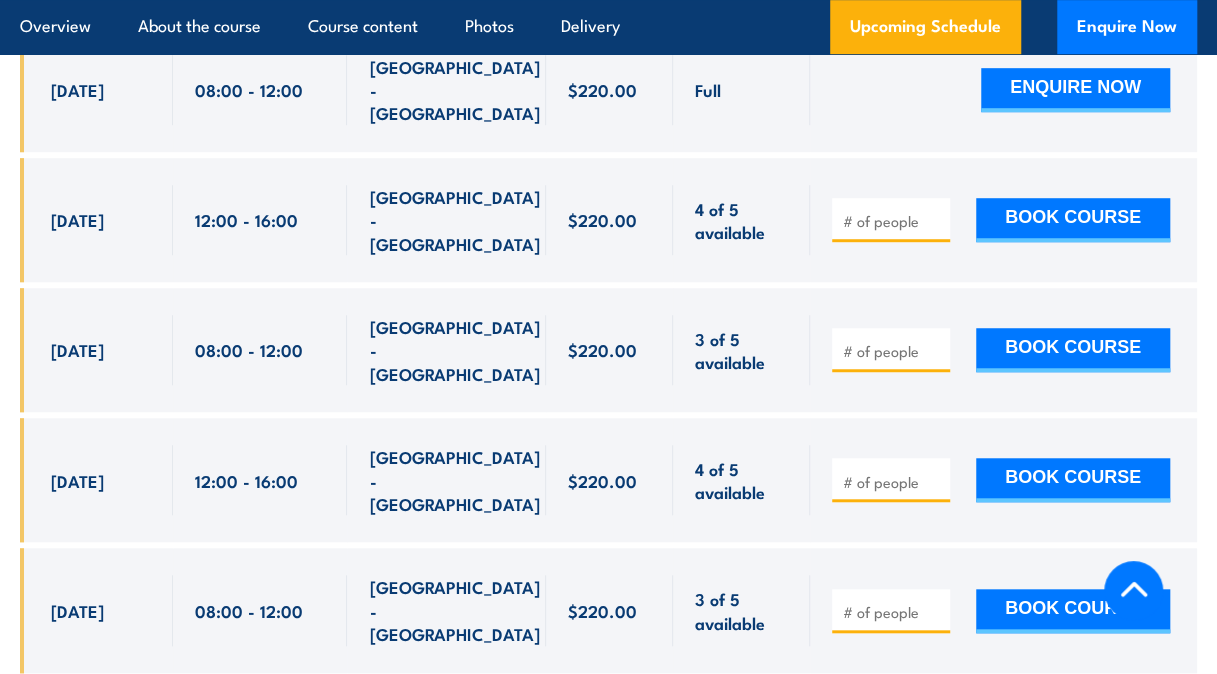drag, startPoint x: 770, startPoint y: 354, endPoint x: 127, endPoint y: 307, distance: 644.71545 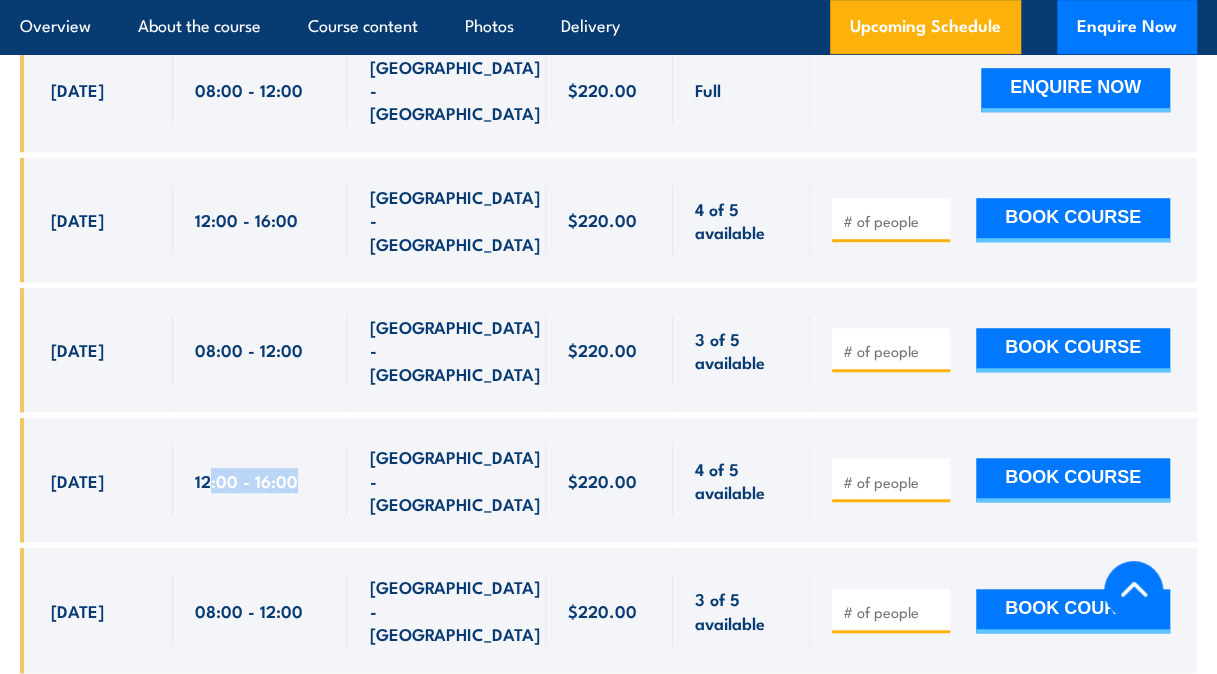 drag, startPoint x: 209, startPoint y: 330, endPoint x: 324, endPoint y: 348, distance: 116.40017 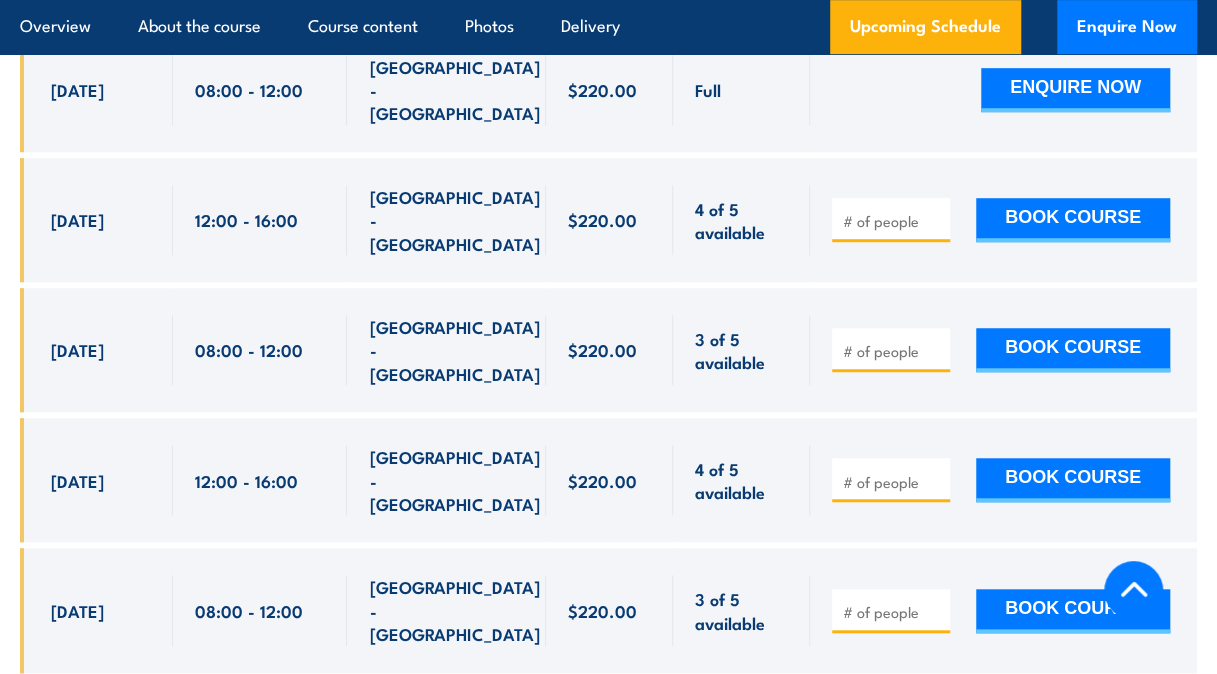 click on "12:00 - 16:00" at bounding box center (260, 480) 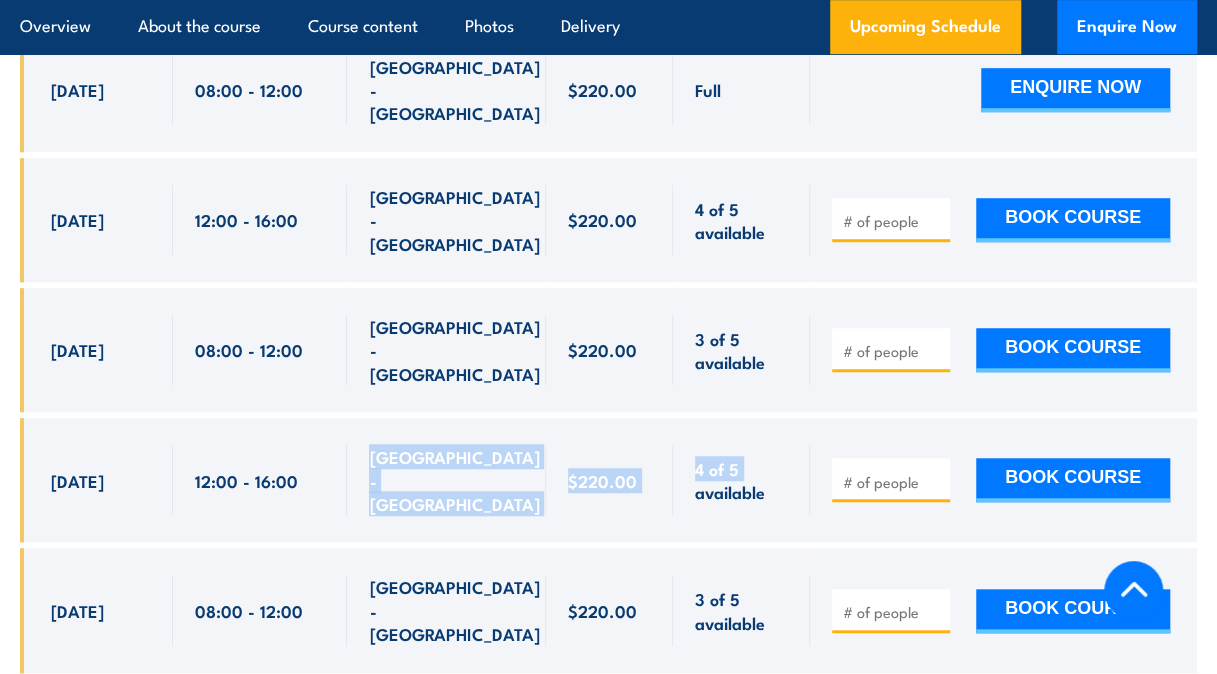 drag, startPoint x: 373, startPoint y: 316, endPoint x: 686, endPoint y: 353, distance: 315.17932 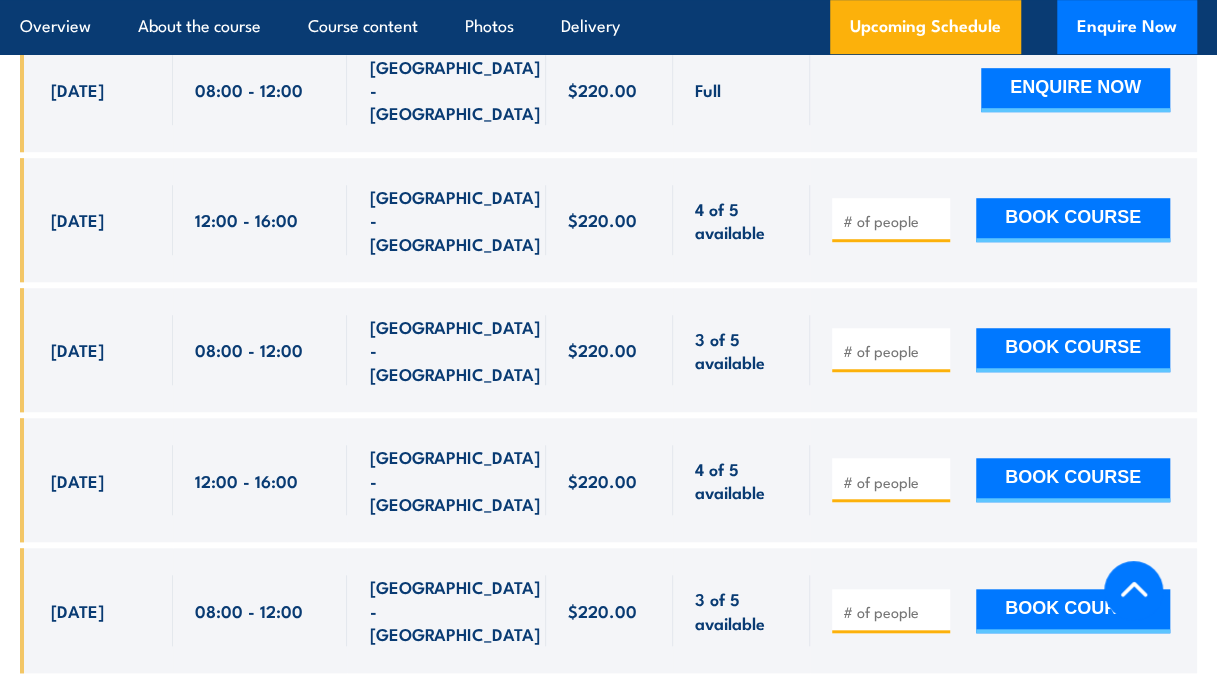 drag, startPoint x: 741, startPoint y: 361, endPoint x: 775, endPoint y: 355, distance: 34.525352 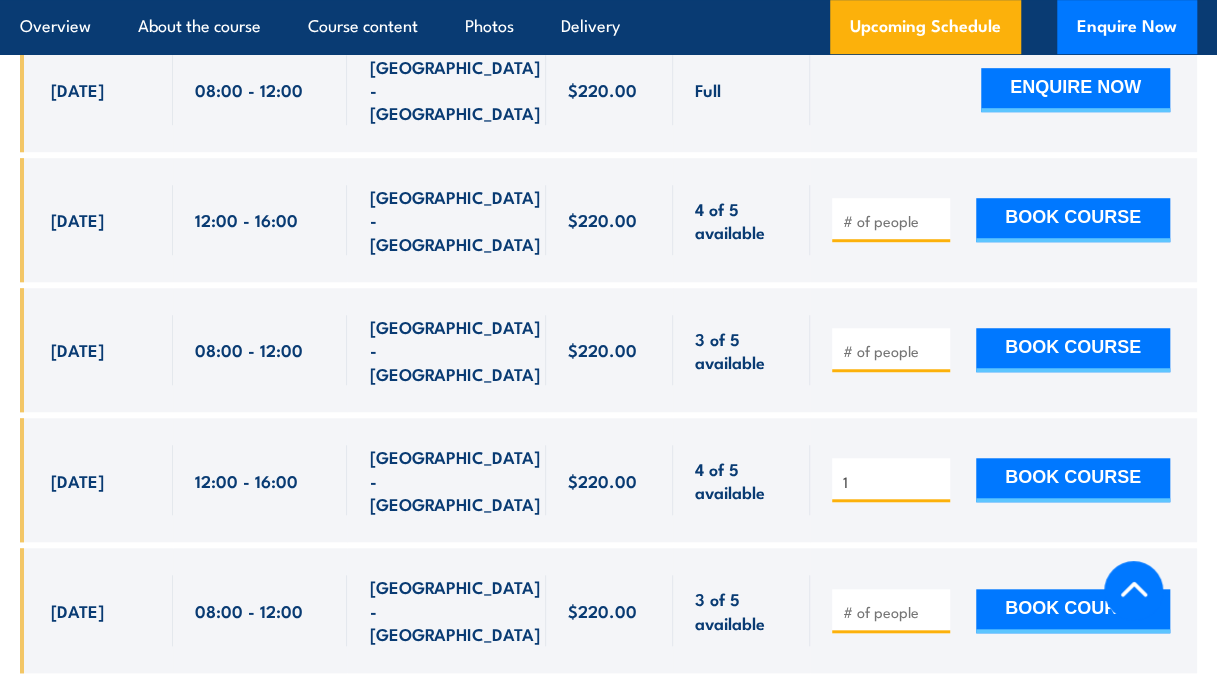 type on "1" 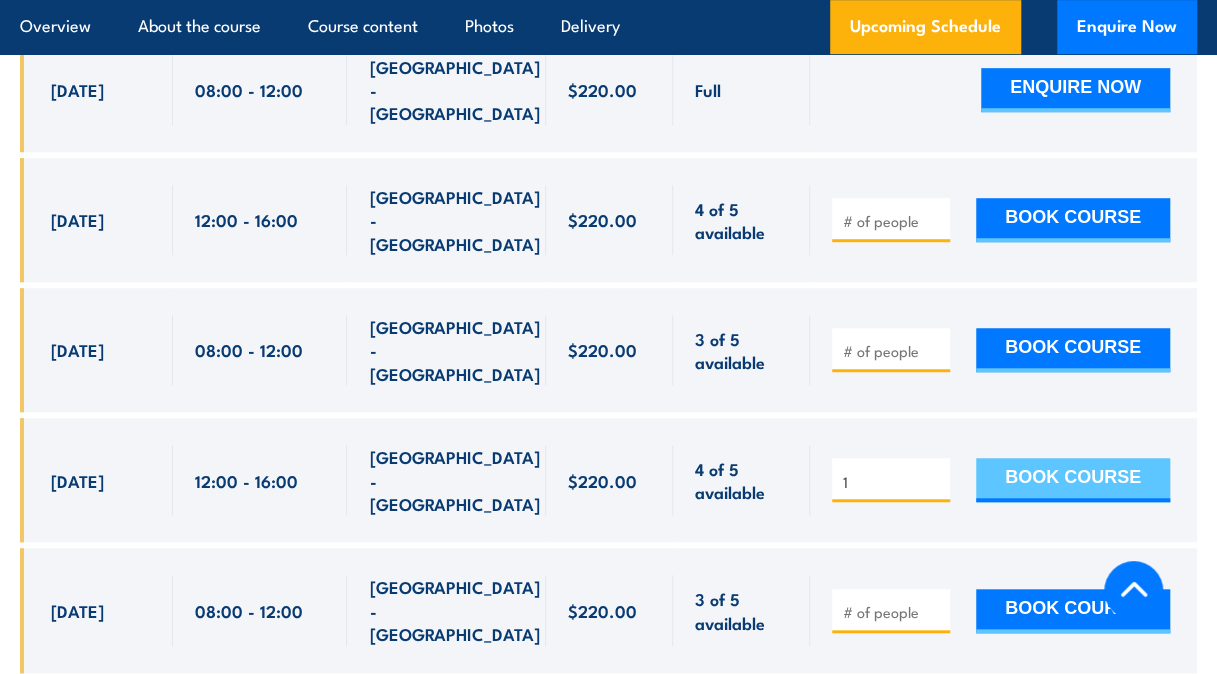 click on "BOOK COURSE" at bounding box center [1073, 480] 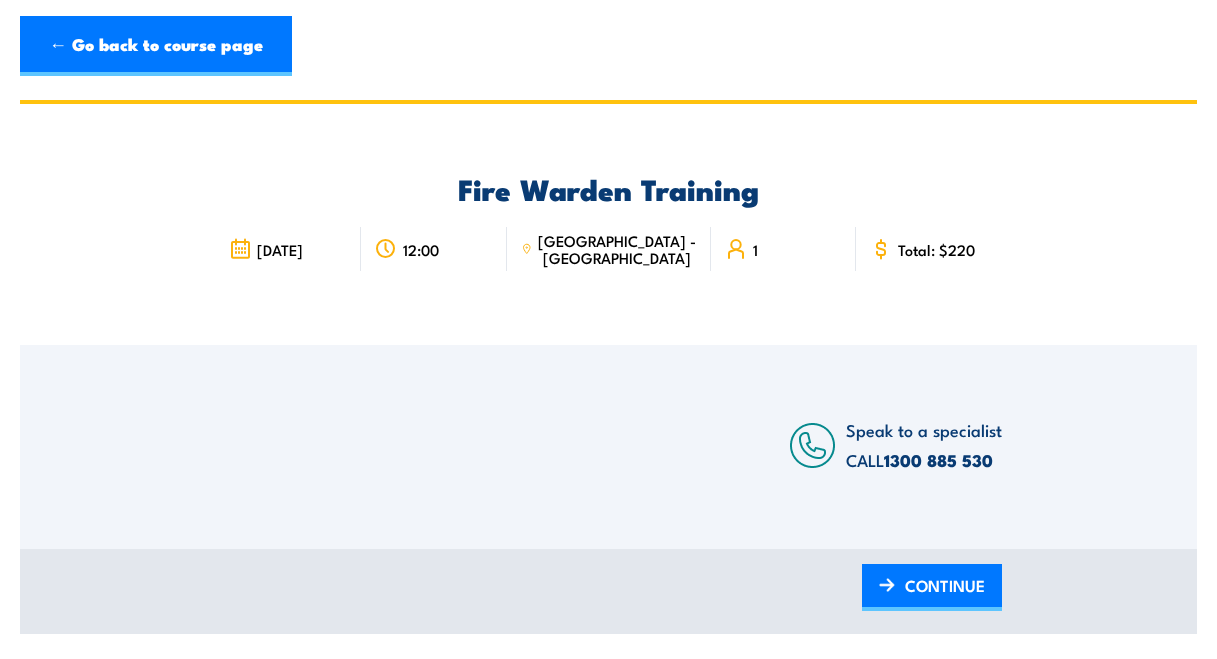 scroll, scrollTop: 0, scrollLeft: 0, axis: both 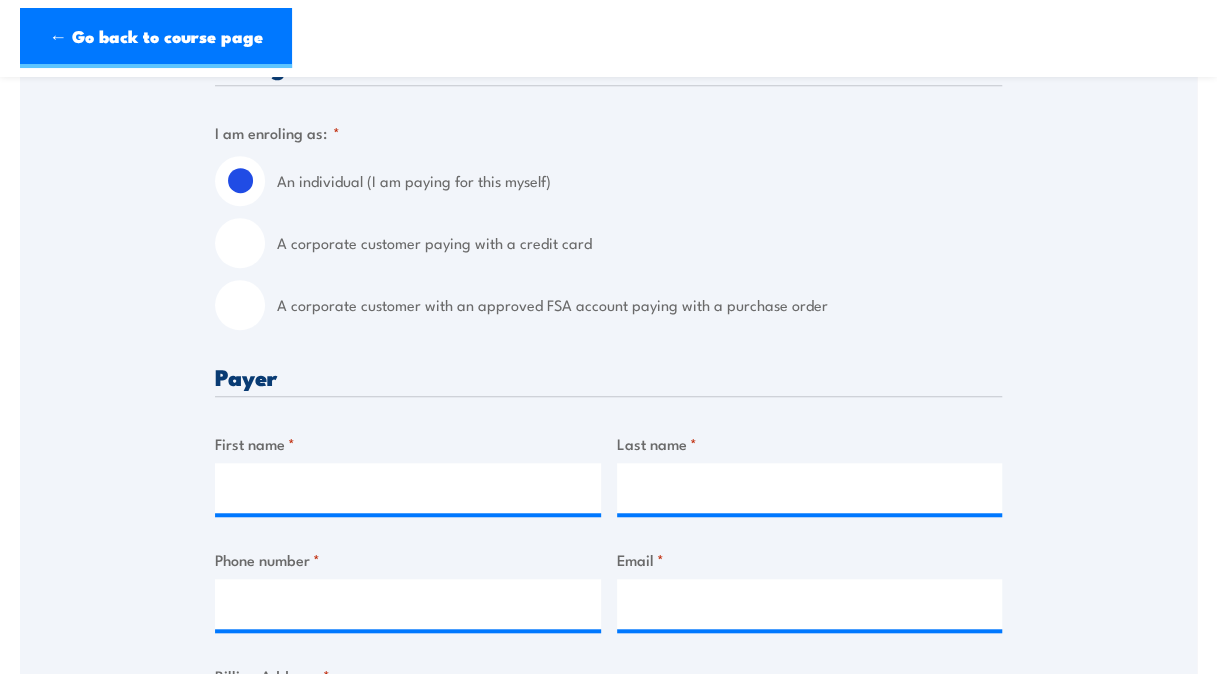 click on "A corporate customer paying with a credit card" at bounding box center [240, 243] 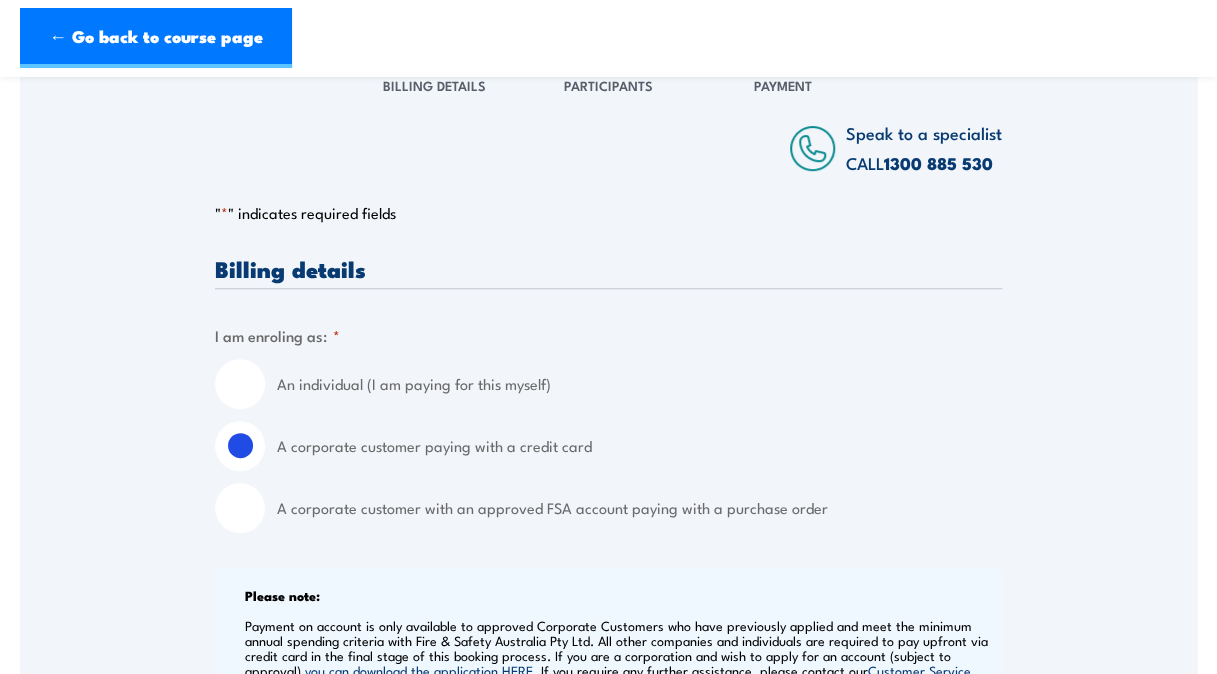 scroll, scrollTop: 300, scrollLeft: 0, axis: vertical 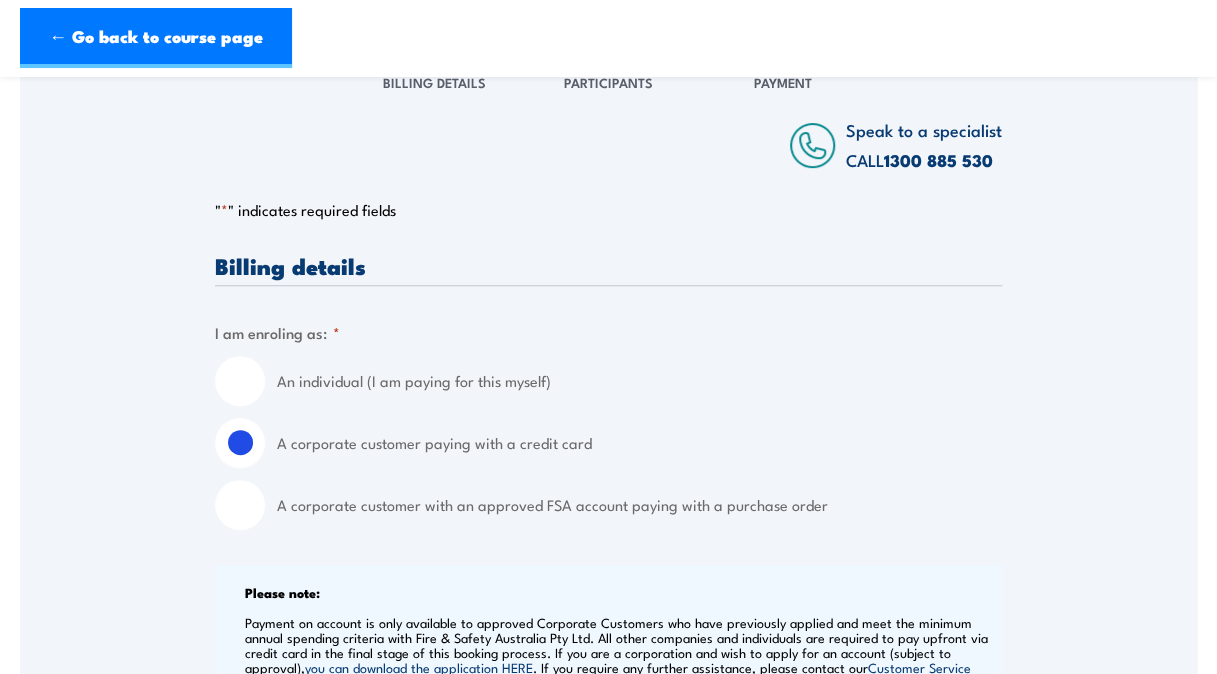 click on "An individual (I am paying for this myself)" at bounding box center (240, 381) 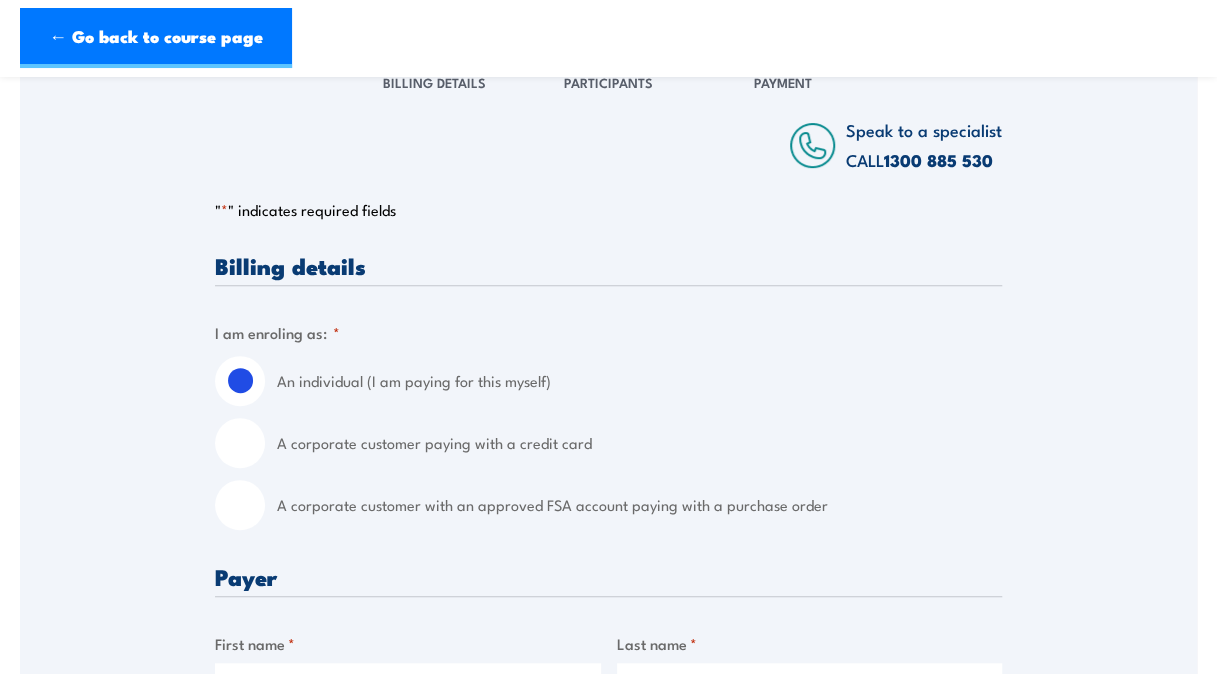 scroll, scrollTop: 400, scrollLeft: 0, axis: vertical 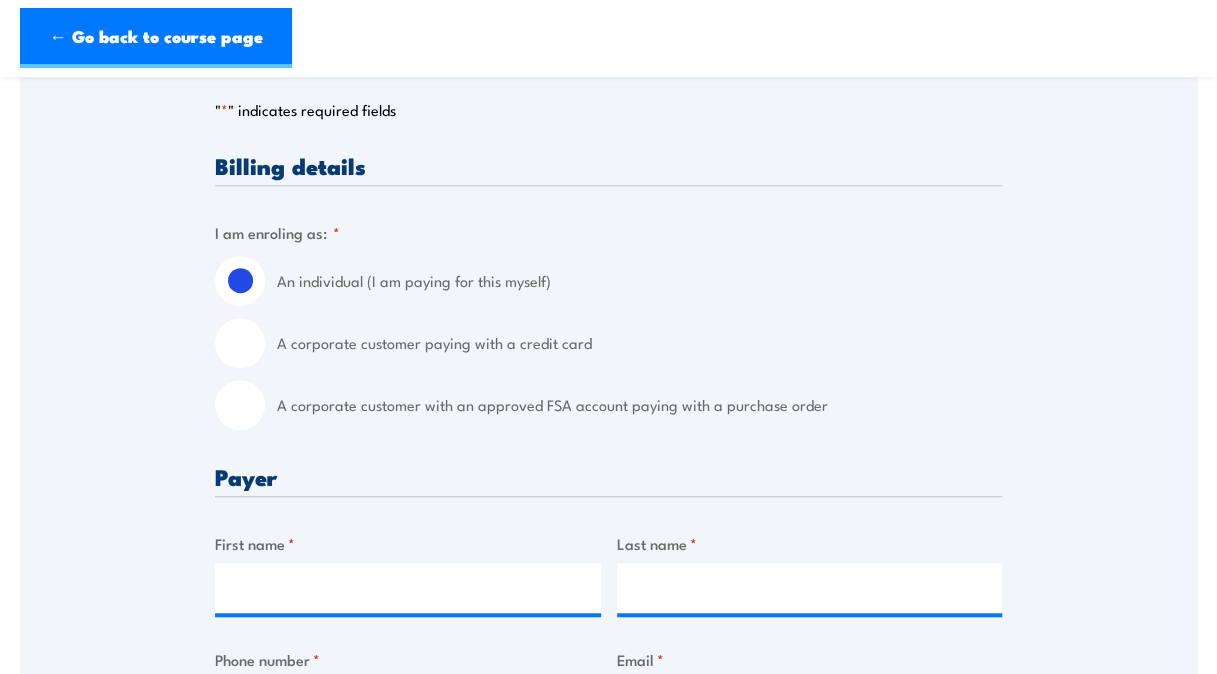 click on "A corporate customer paying with a credit card" at bounding box center (240, 343) 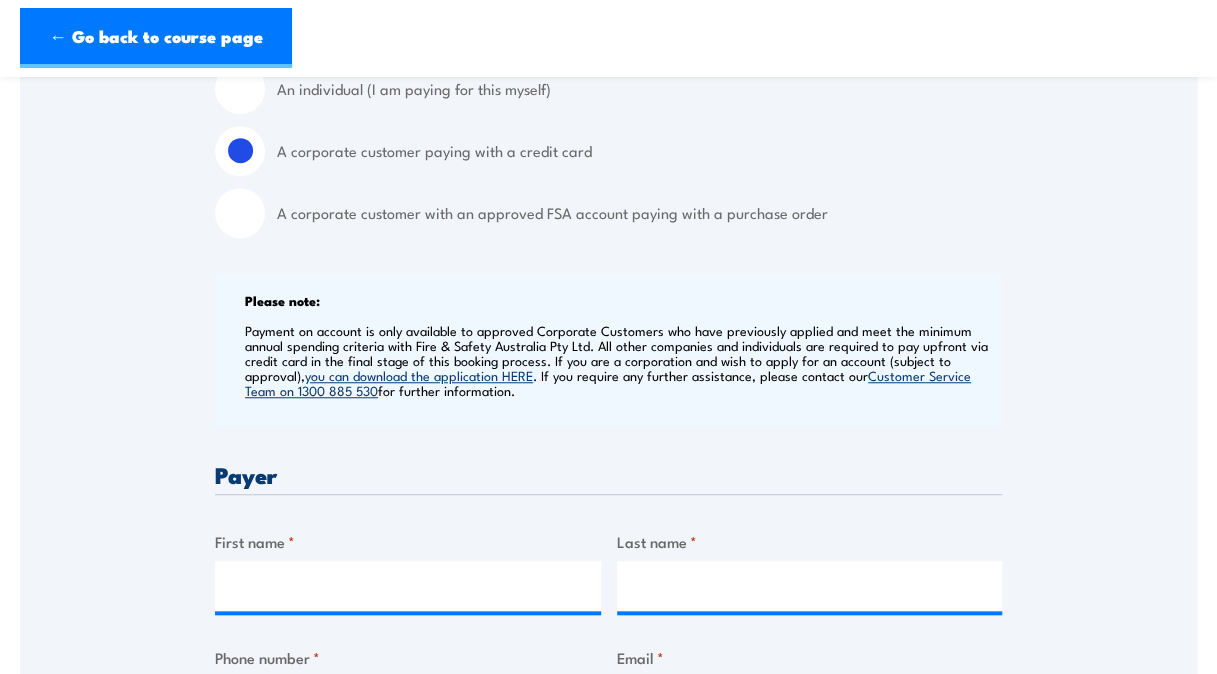 scroll, scrollTop: 700, scrollLeft: 0, axis: vertical 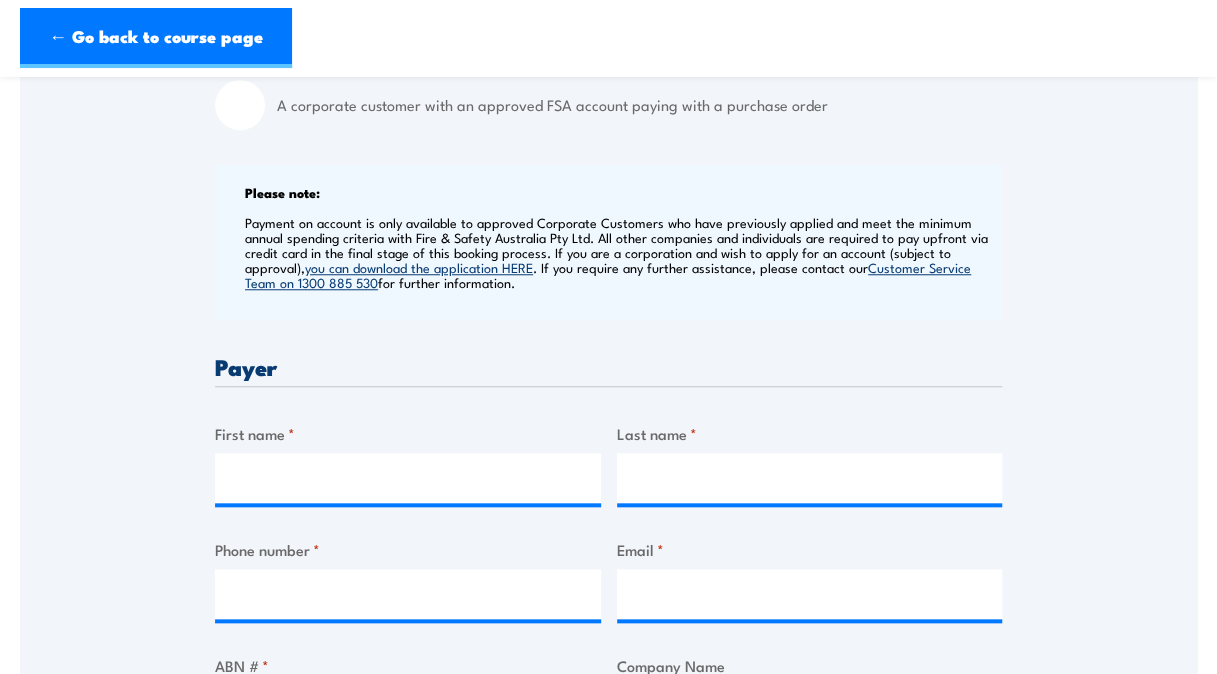 drag, startPoint x: 329, startPoint y: 213, endPoint x: 705, endPoint y: 300, distance: 385.93393 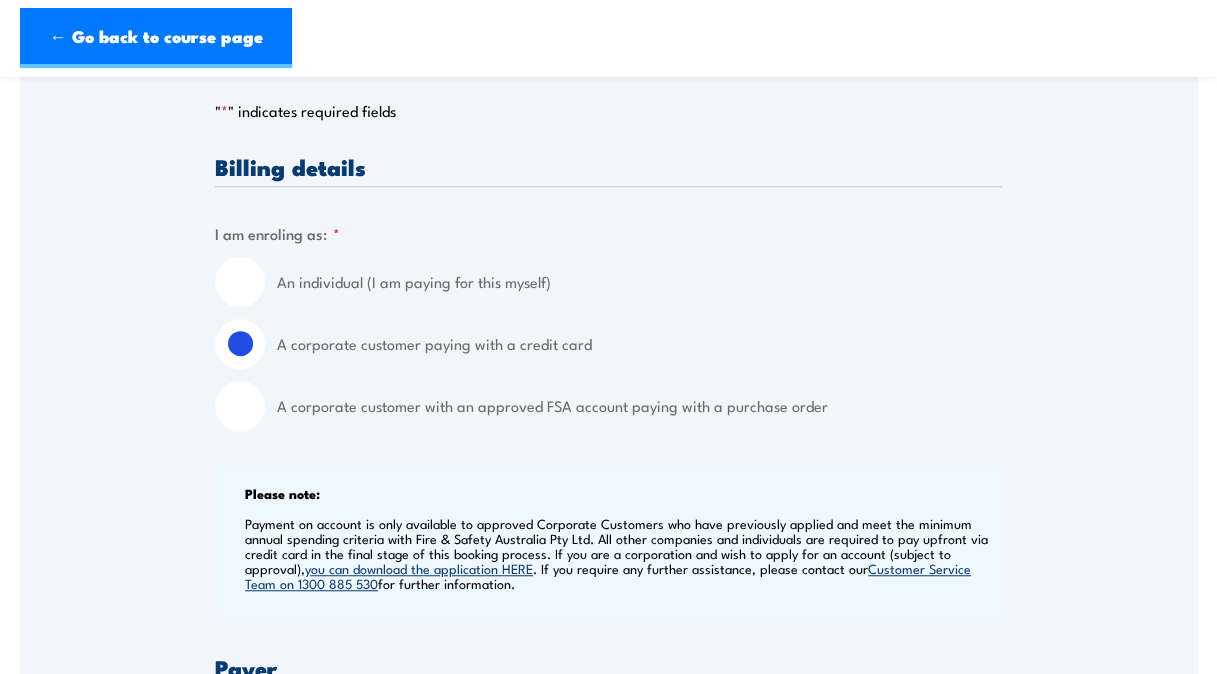 scroll, scrollTop: 200, scrollLeft: 0, axis: vertical 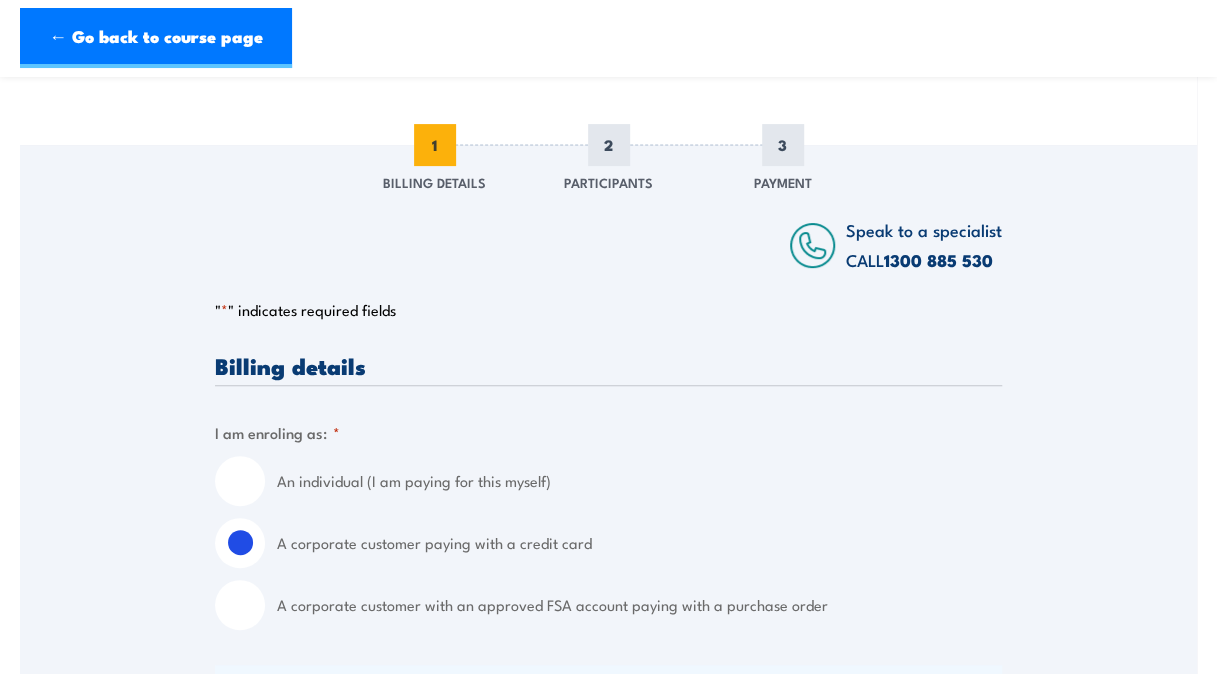 click on "An individual (I am paying for this myself)" at bounding box center [240, 481] 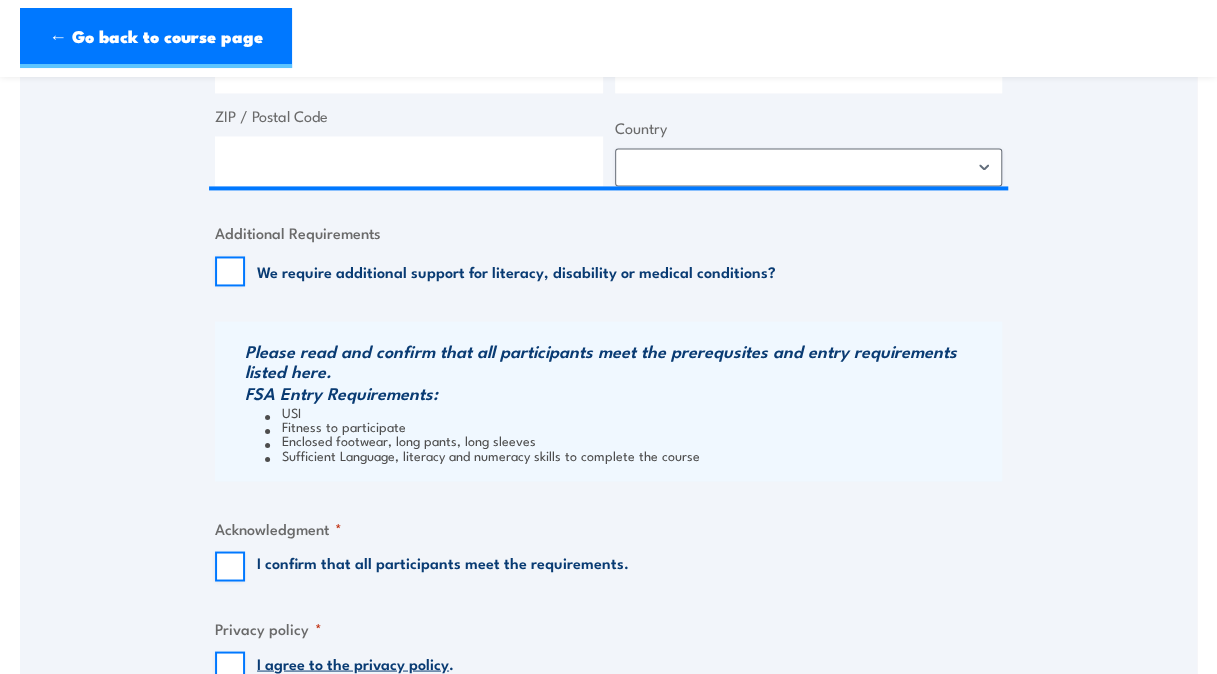 scroll, scrollTop: 1400, scrollLeft: 0, axis: vertical 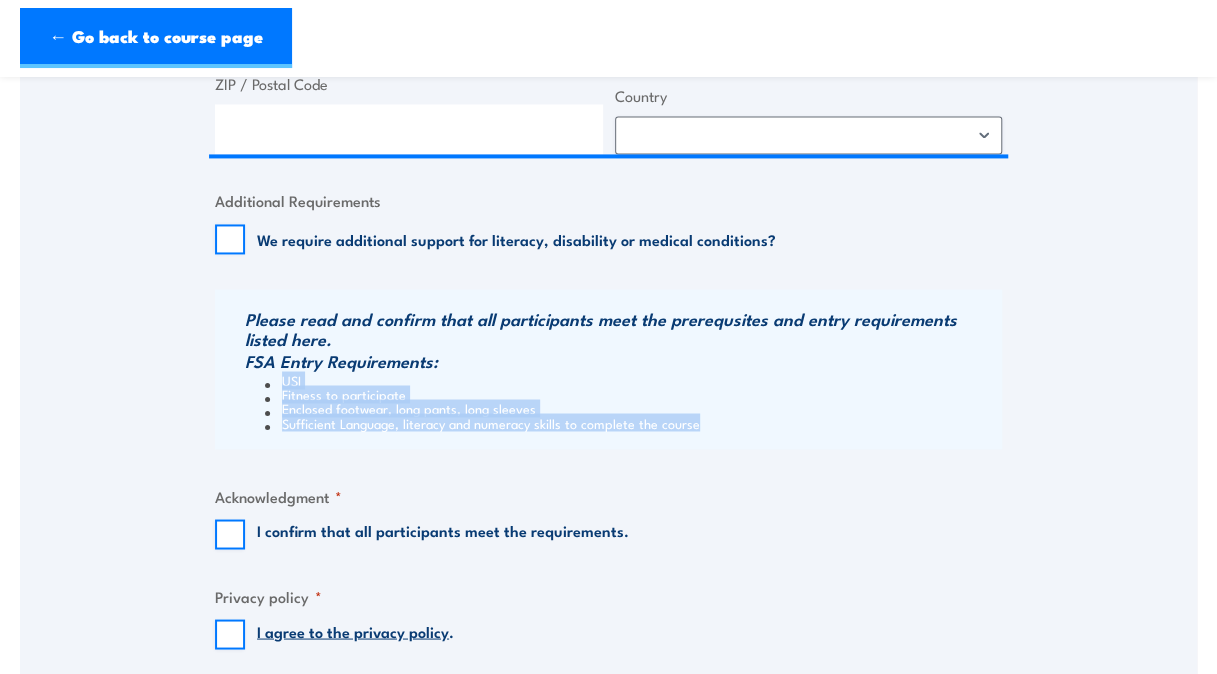 drag, startPoint x: 282, startPoint y: 378, endPoint x: 732, endPoint y: 436, distance: 453.72238 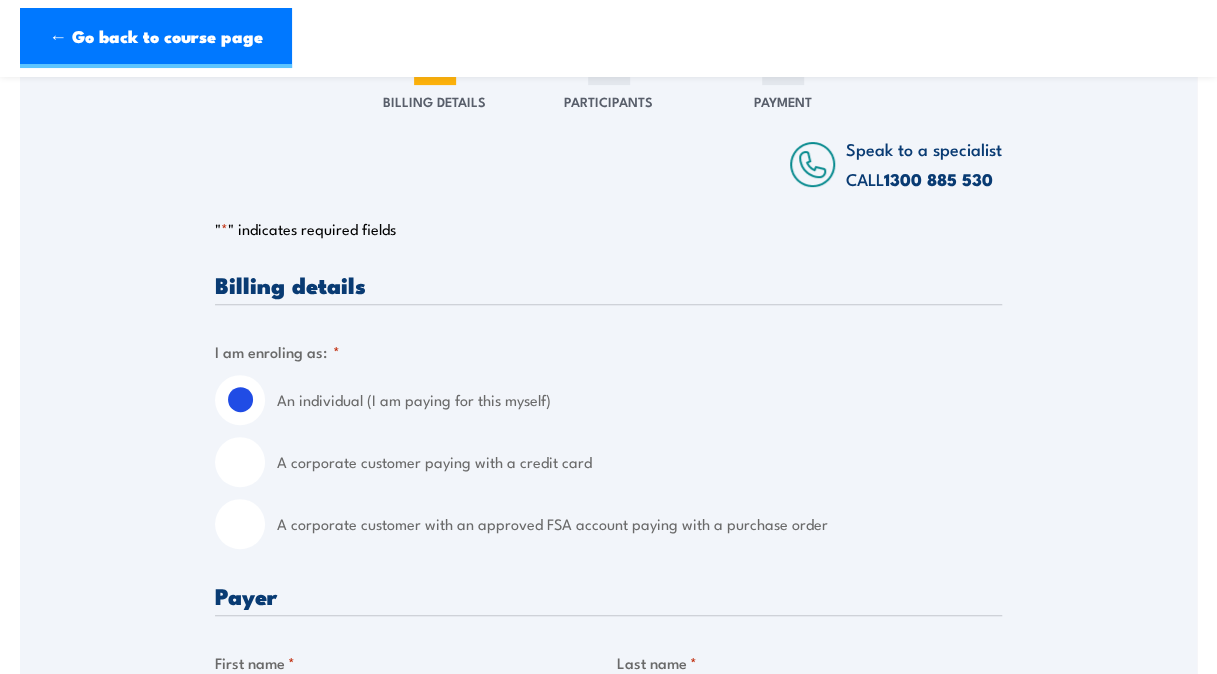 scroll, scrollTop: 400, scrollLeft: 0, axis: vertical 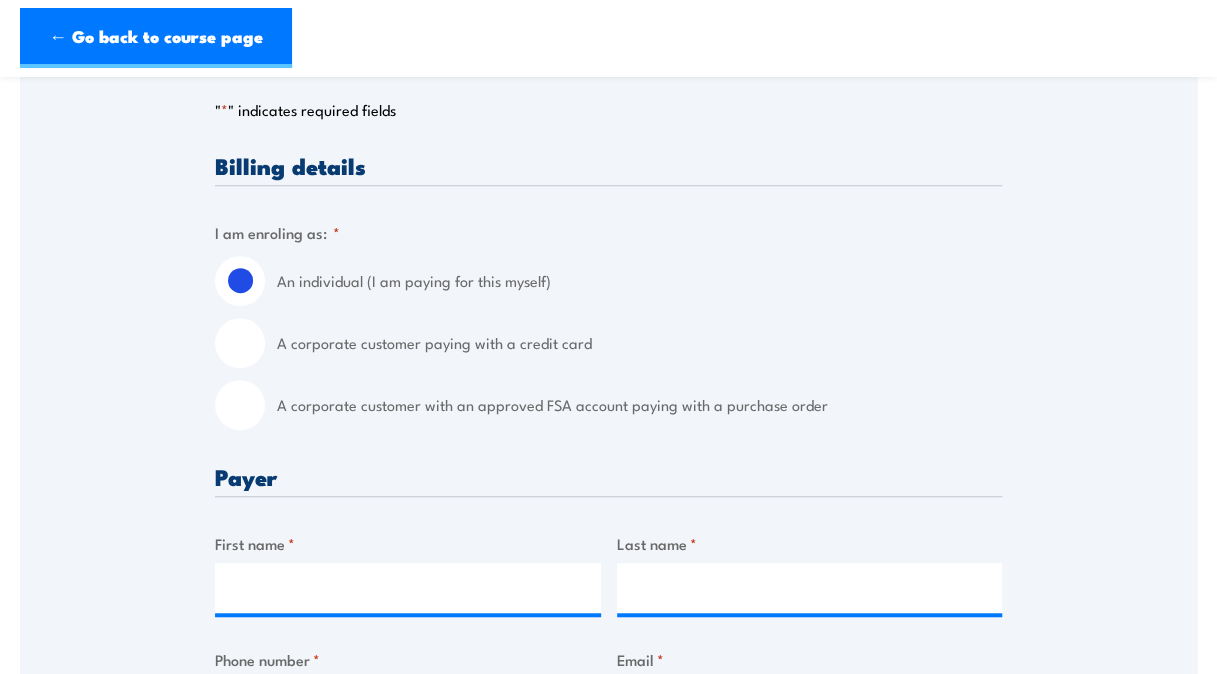 click on "Billing details I am enroling as: *
An individual (I am paying for this myself)
A corporate customer paying with a credit card
A corporate customer with an approved FSA account paying with a purchase order
Please note:
Payment on account is only available to approved Corporate Customers who have previously applied and meet the minimum annual spending criteria with Fire & Safety Australia Pty Ltd. All other companies and individuals are required to pay upfront via credit card in the final stage of this booking process. If you are a corporation and wish to apply for an account (subject to approval),  you can download the application HERE . If you require any further assistance, please contact our  Customer Service Team on 1300 885 530  for further information. Payer First name * Last name * Phone number * Email *
ABN # * Company Name (Auto filled from your ABN input) *
*" at bounding box center (608, 919) 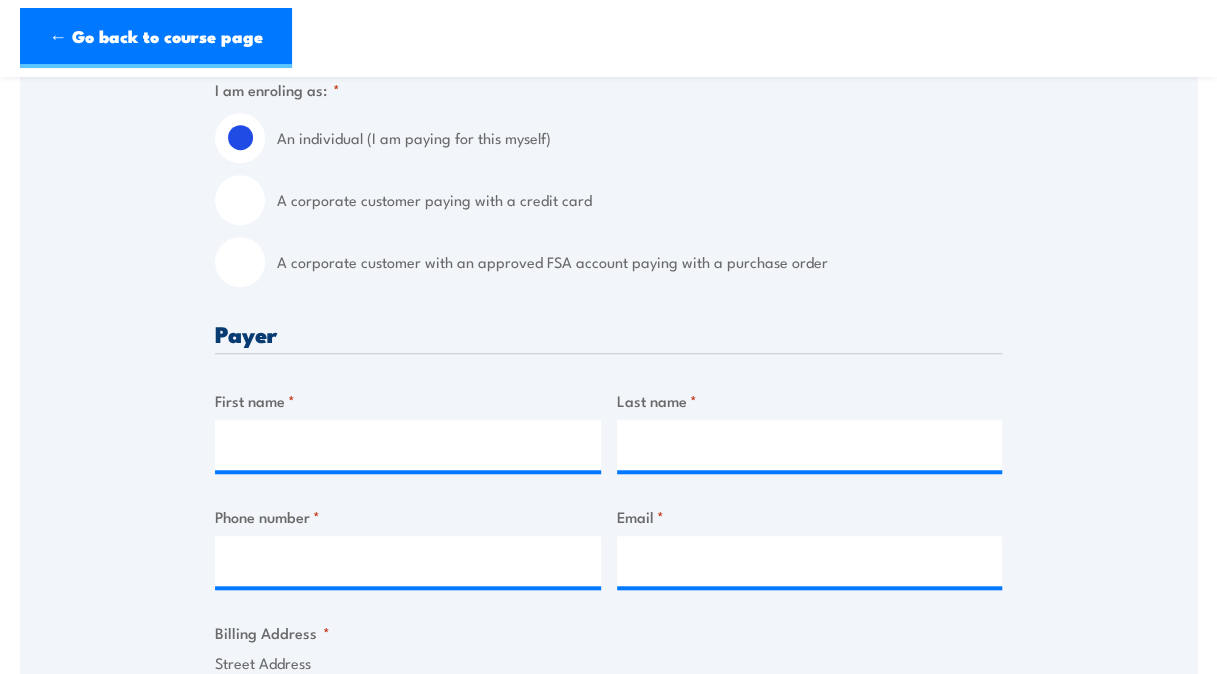 scroll, scrollTop: 600, scrollLeft: 0, axis: vertical 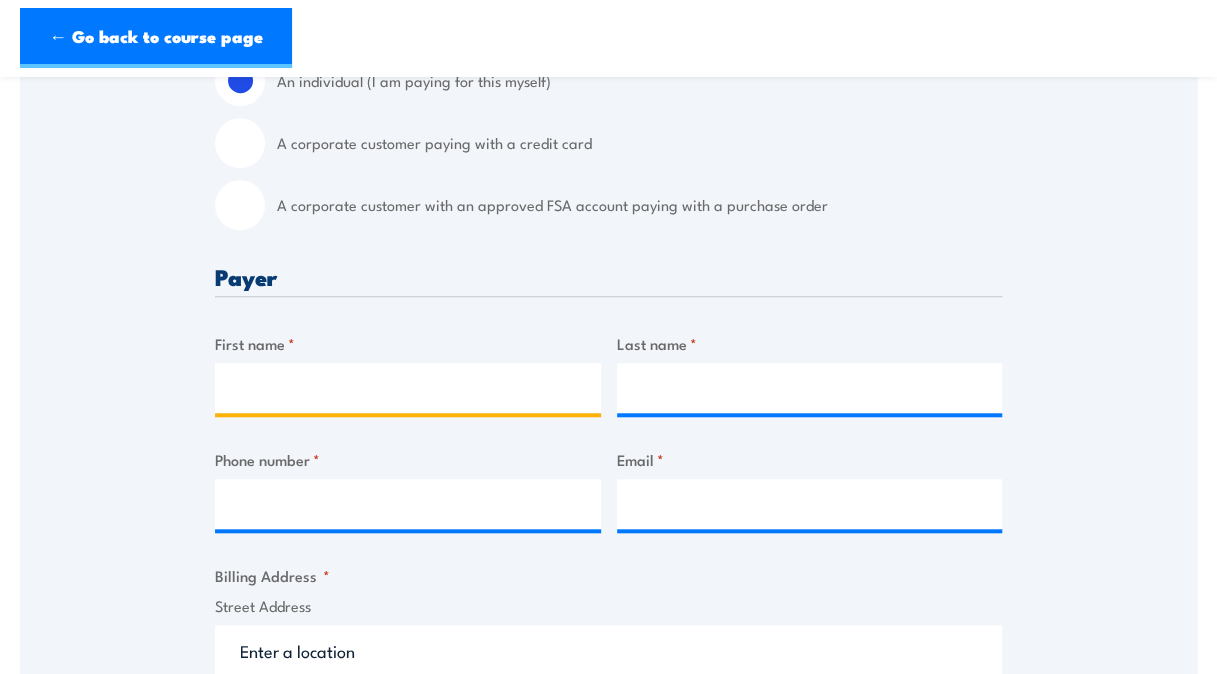 click on "First name *" at bounding box center [408, 388] 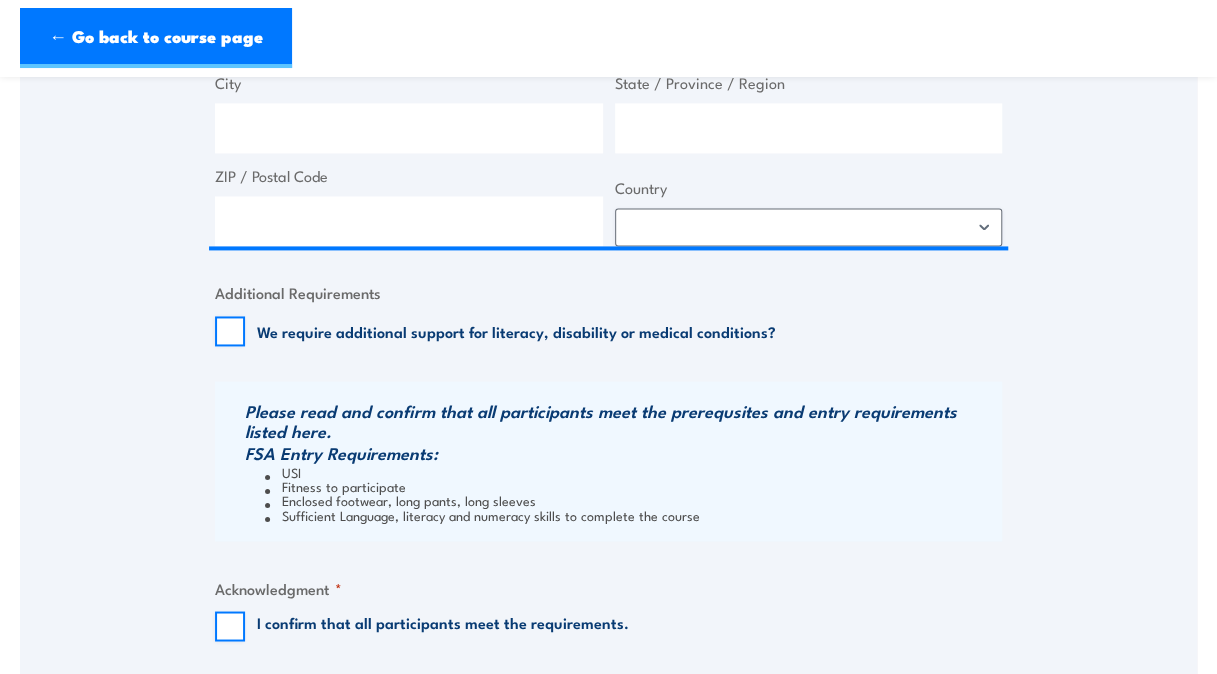 scroll, scrollTop: 1400, scrollLeft: 0, axis: vertical 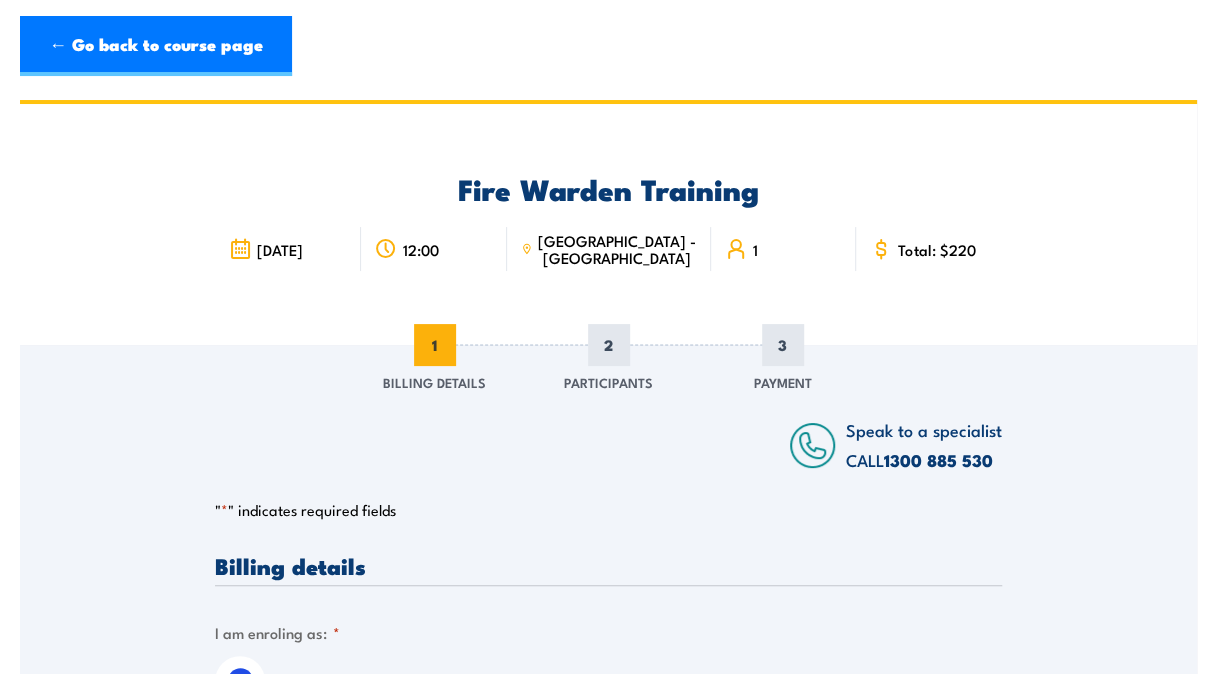 drag, startPoint x: 956, startPoint y: 152, endPoint x: 924, endPoint y: 0, distance: 155.33191 